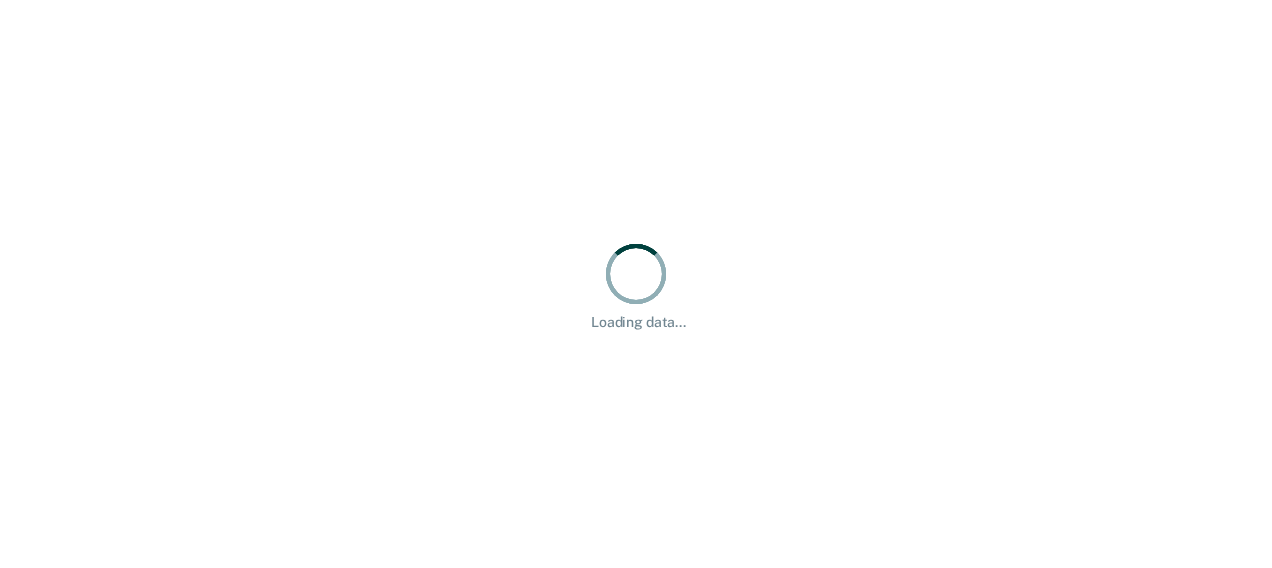 scroll, scrollTop: 0, scrollLeft: 0, axis: both 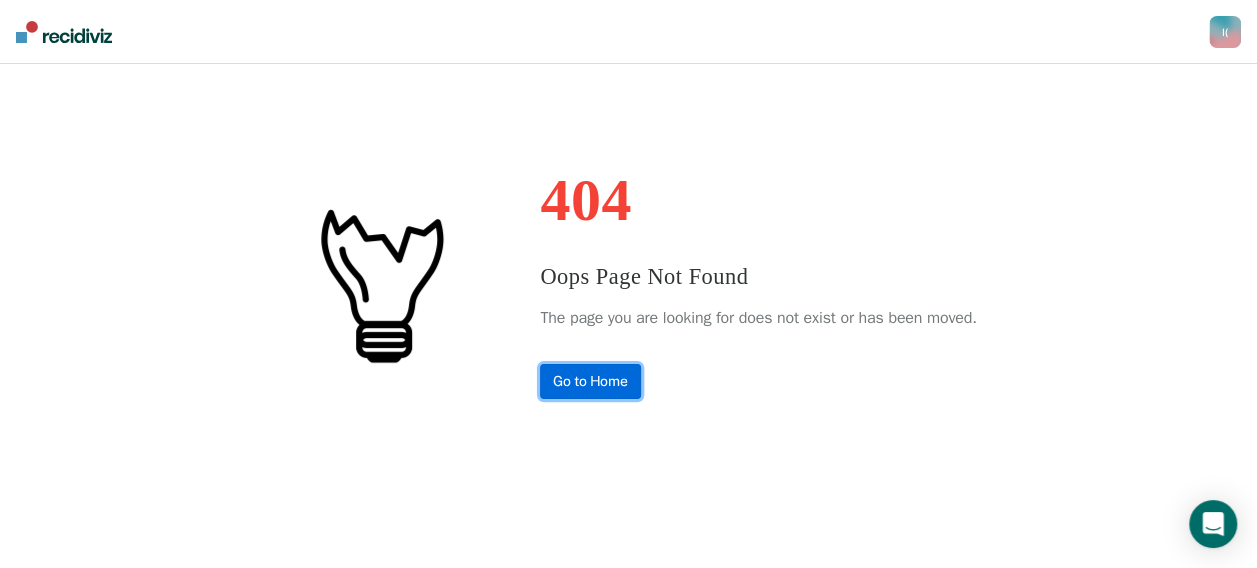 click on "Go to Home" at bounding box center [590, 381] 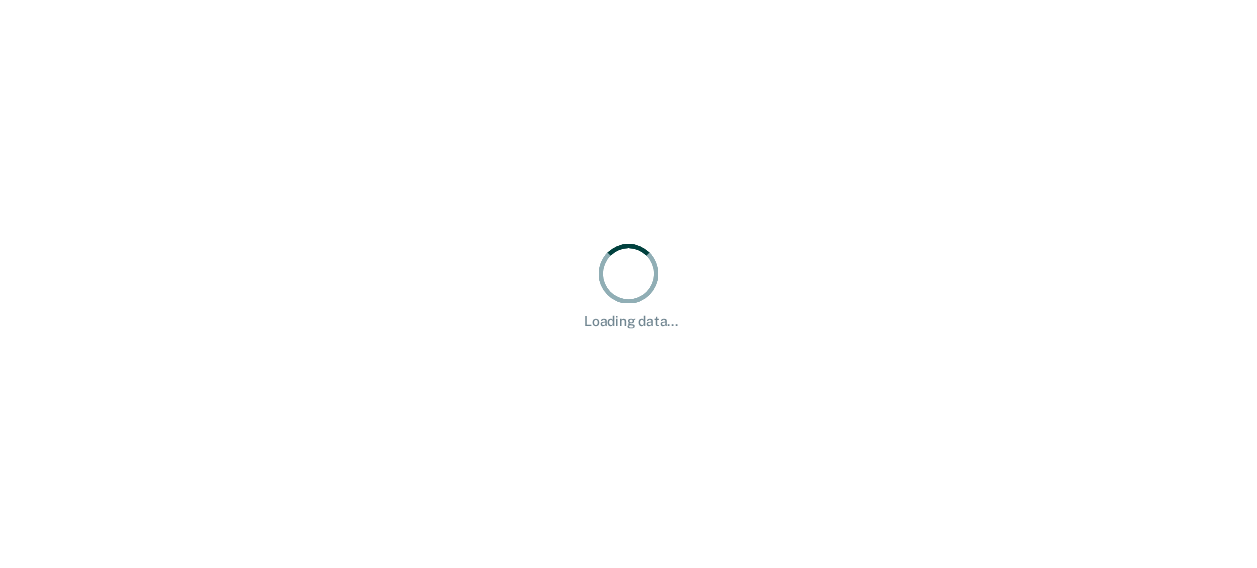 scroll, scrollTop: 0, scrollLeft: 0, axis: both 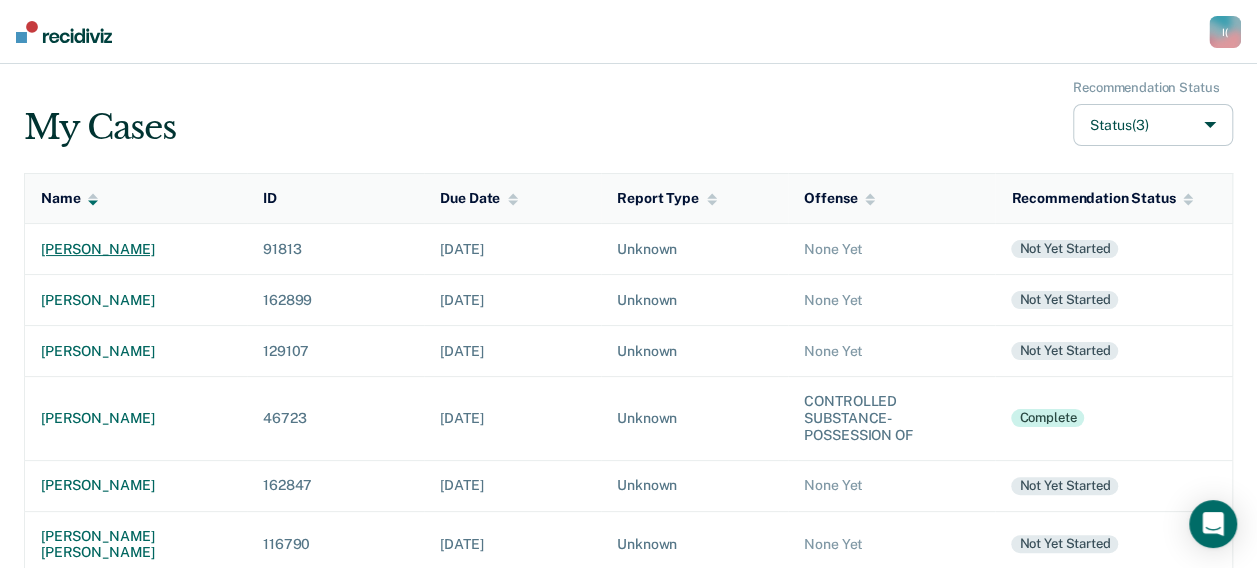 click on "[PERSON_NAME]" at bounding box center [136, 249] 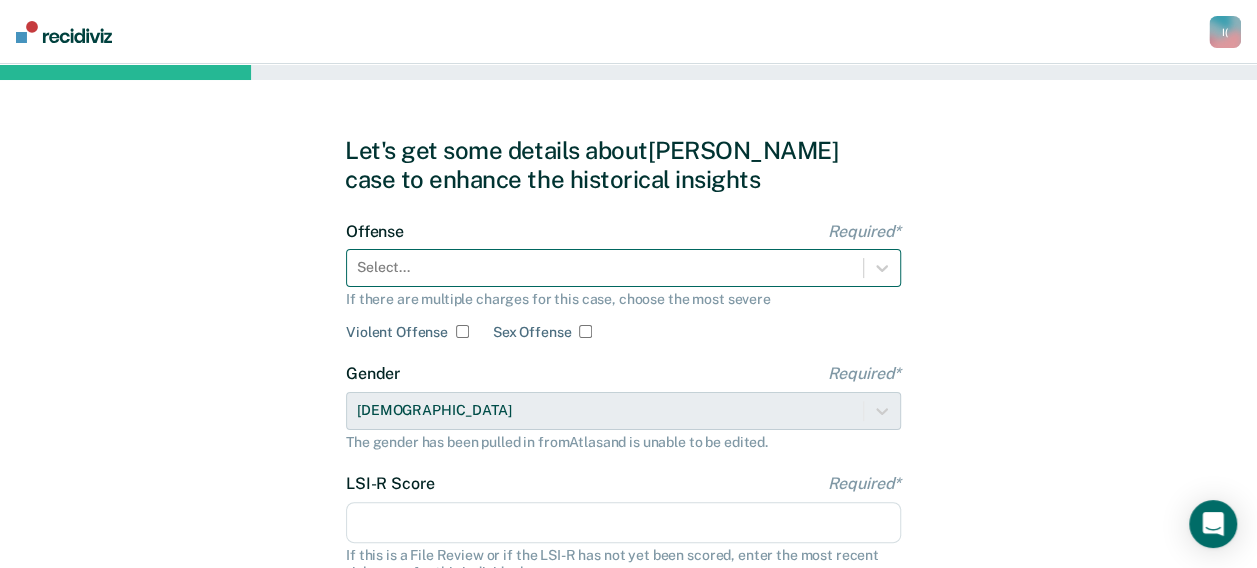 click on "Select..." at bounding box center [623, 268] 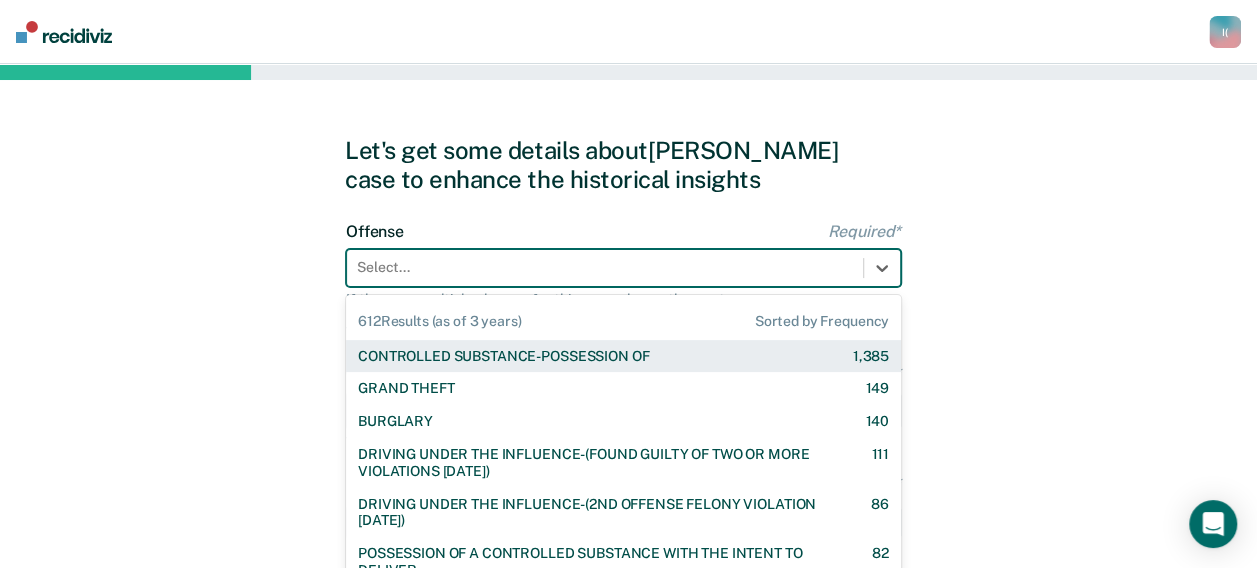 scroll, scrollTop: 75, scrollLeft: 0, axis: vertical 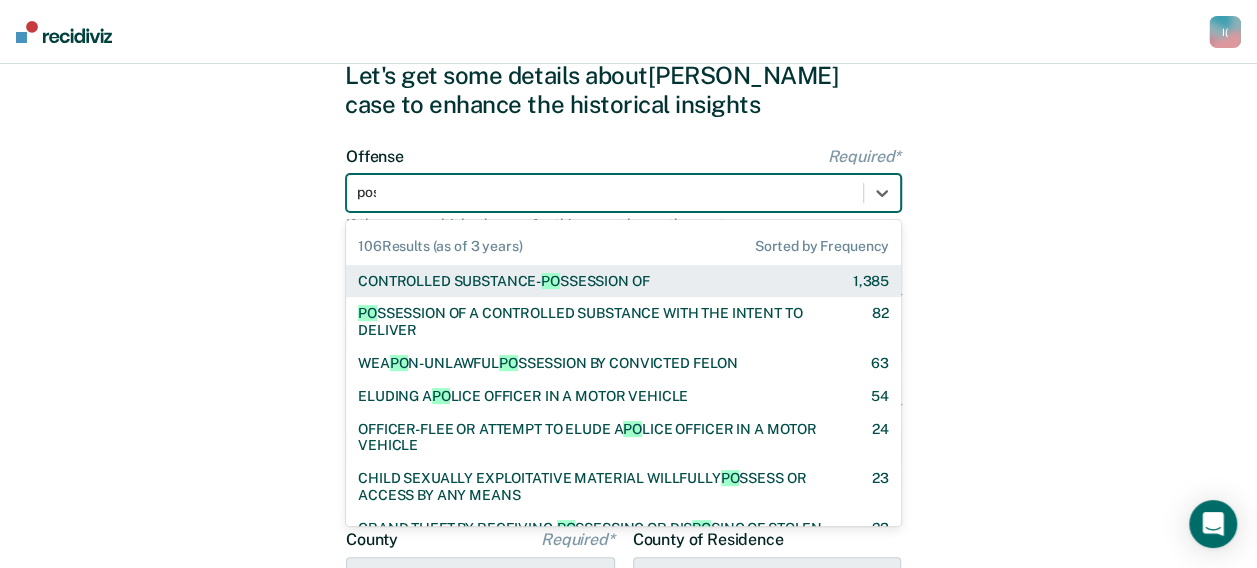 type on "poss" 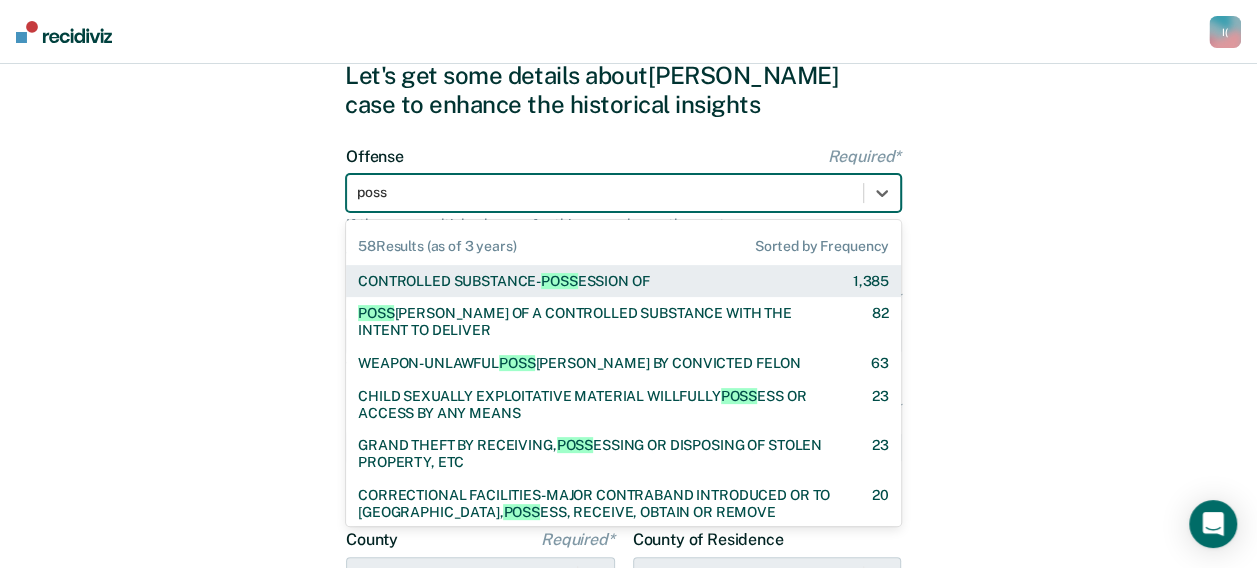 click on "CONTROLLED SUBSTANCE- POSS ESSION OF" at bounding box center (503, 281) 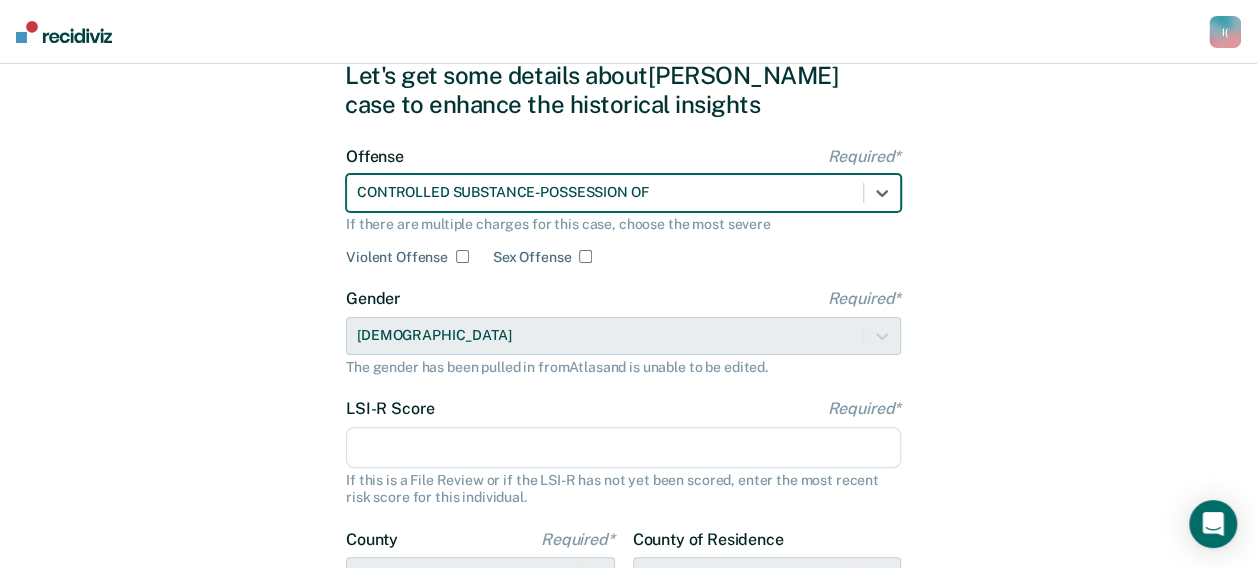 click on "LSI-R Score  Required*" at bounding box center (623, 448) 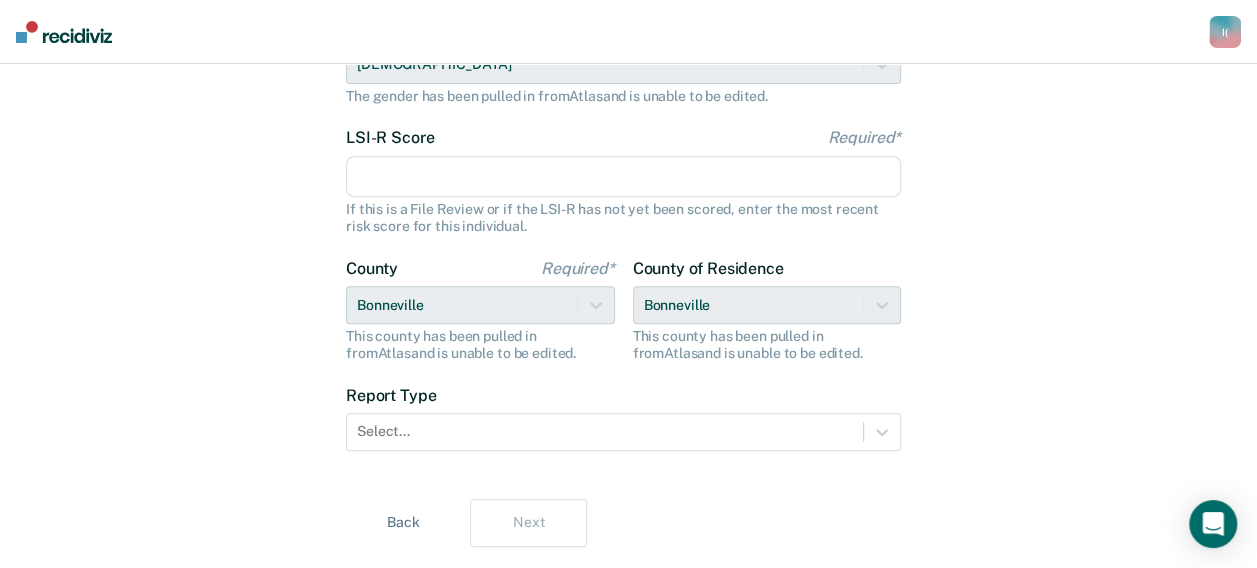 scroll, scrollTop: 349, scrollLeft: 0, axis: vertical 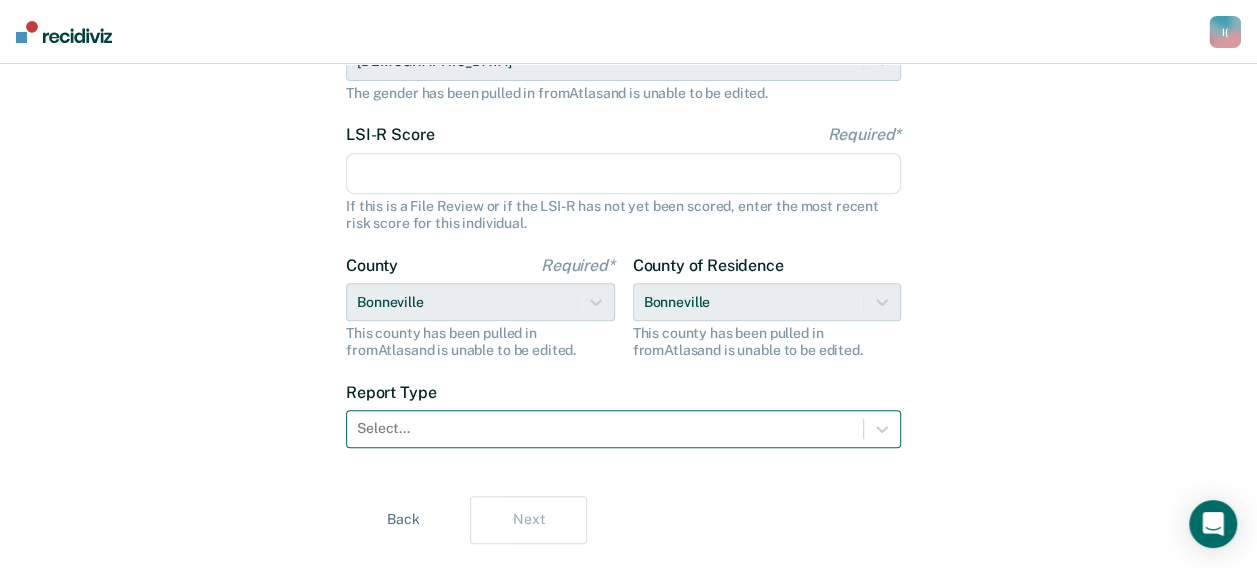 click at bounding box center [605, 428] 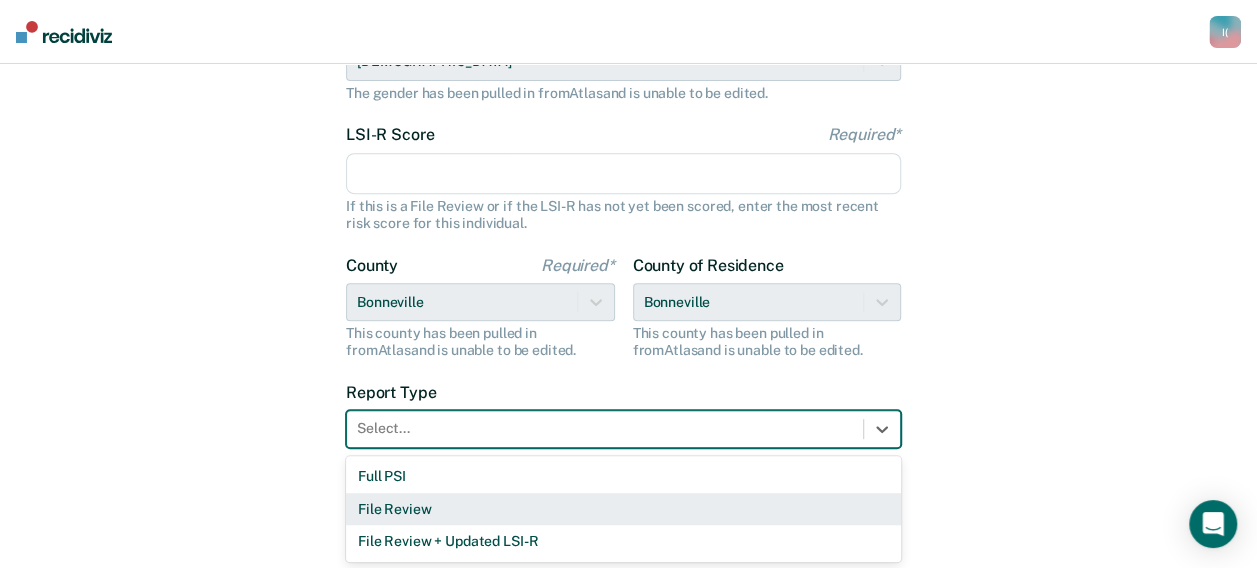 click on "File Review" at bounding box center [623, 509] 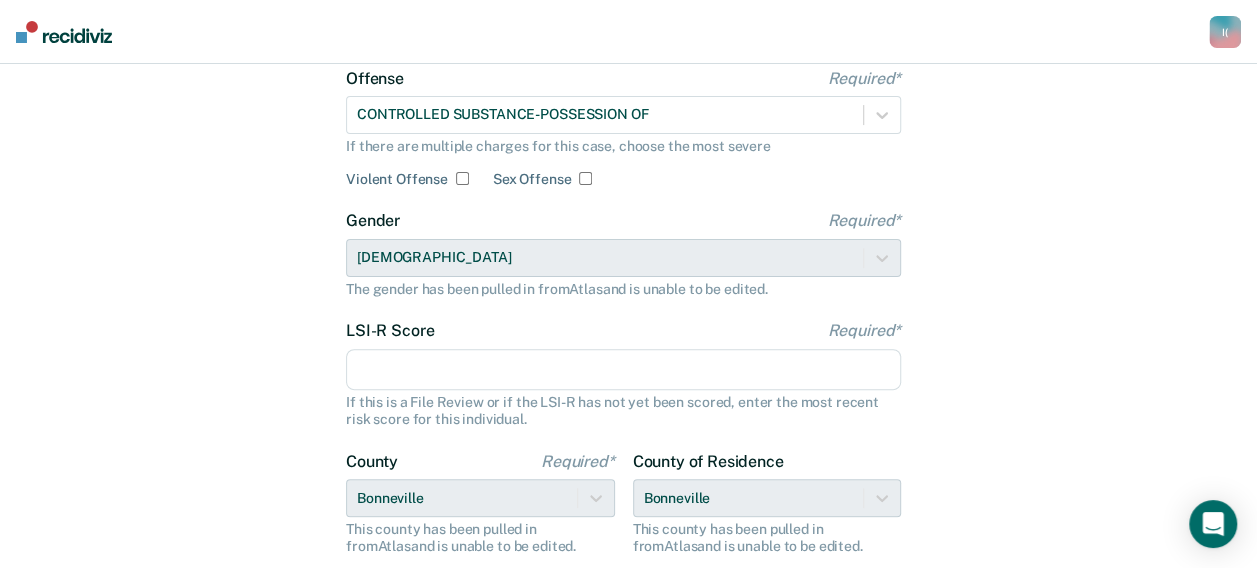 scroll, scrollTop: 146, scrollLeft: 0, axis: vertical 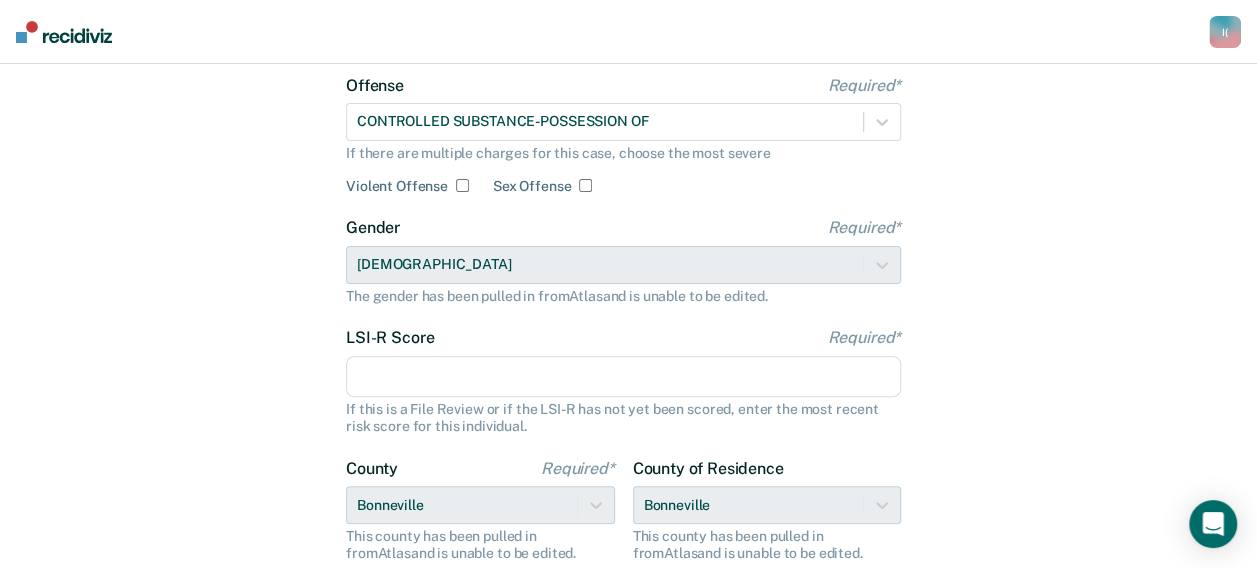 click on "Let's get some details about  Franklin's   case to enhance the historical insights Offense  Required* CONTROLLED SUBSTANCE-POSSESSION OF If there are multiple charges for this case, choose the most severe Violent Offense Sex Offense Gender  Required* Male The gender has been pulled in from  Atlas  and is unable to be edited. LSI-R Score  Required* If this is a File Review or if the LSI-R has not yet been scored, enter the most recent risk score for this individual. County  Required* Bonneville This county has been pulled in from  Atlas  and is unable to be edited. County of Residence  Bonneville This county has been pulled in from  Atlas  and is unable to be edited. Report Type  File Review Back Next" at bounding box center [628, 368] 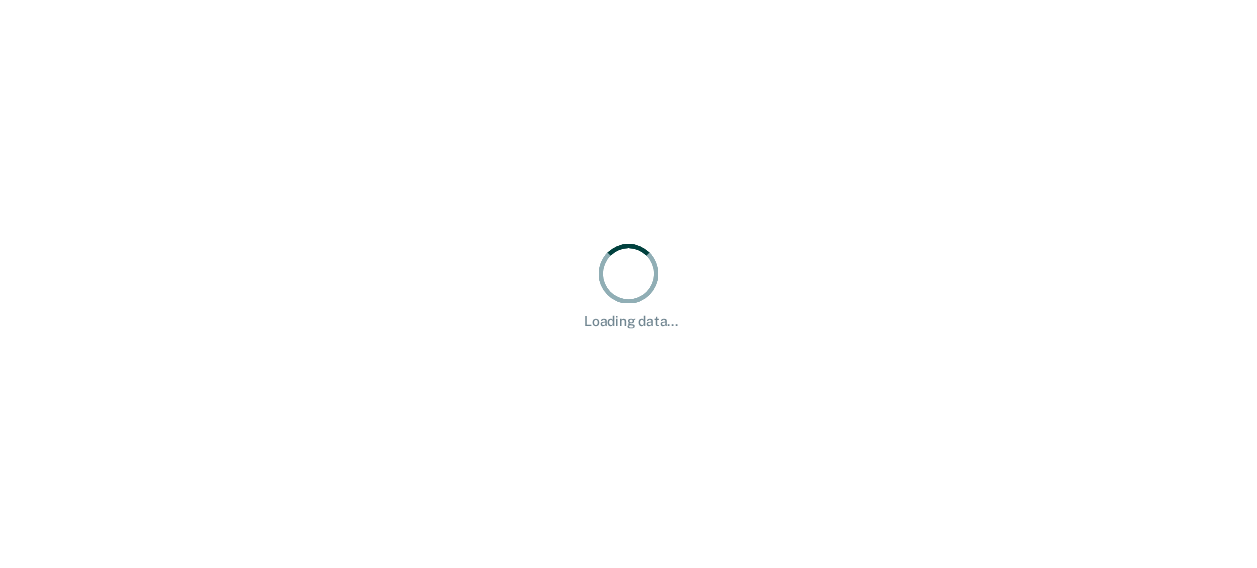 scroll, scrollTop: 0, scrollLeft: 0, axis: both 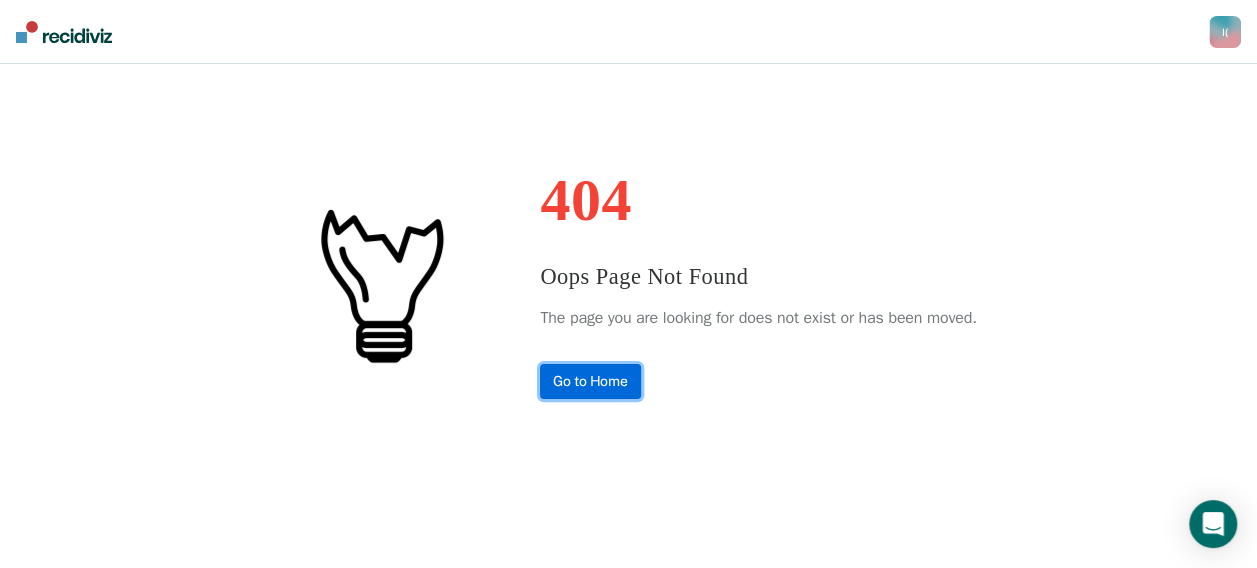 click on "Go to Home" at bounding box center [590, 381] 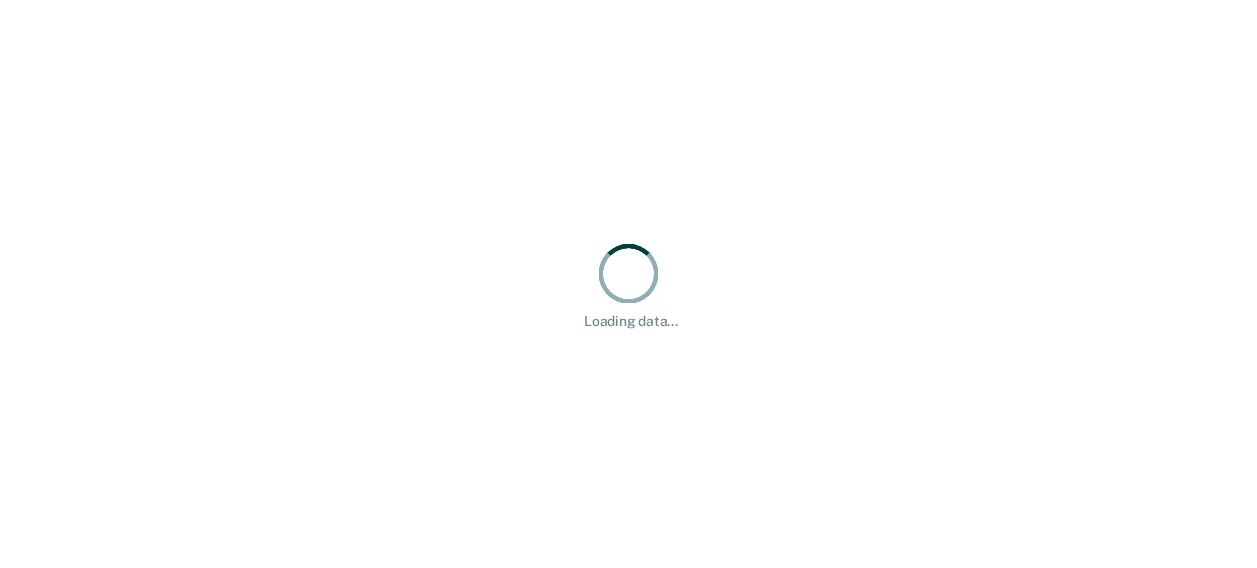scroll, scrollTop: 0, scrollLeft: 0, axis: both 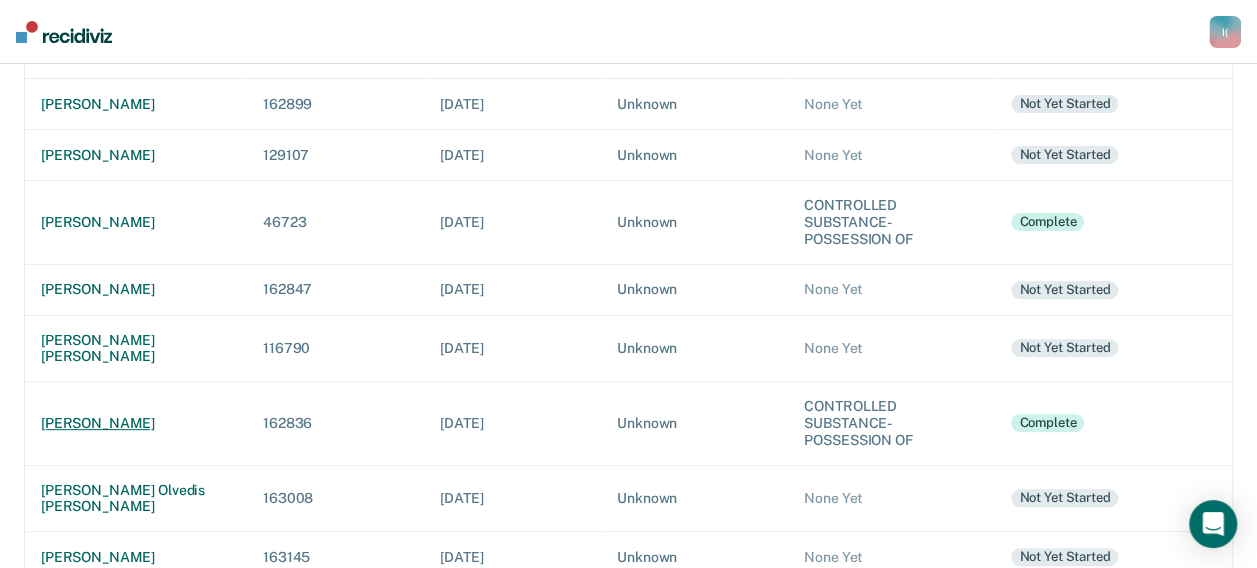 click on "tiffany adell ritter" at bounding box center (136, 423) 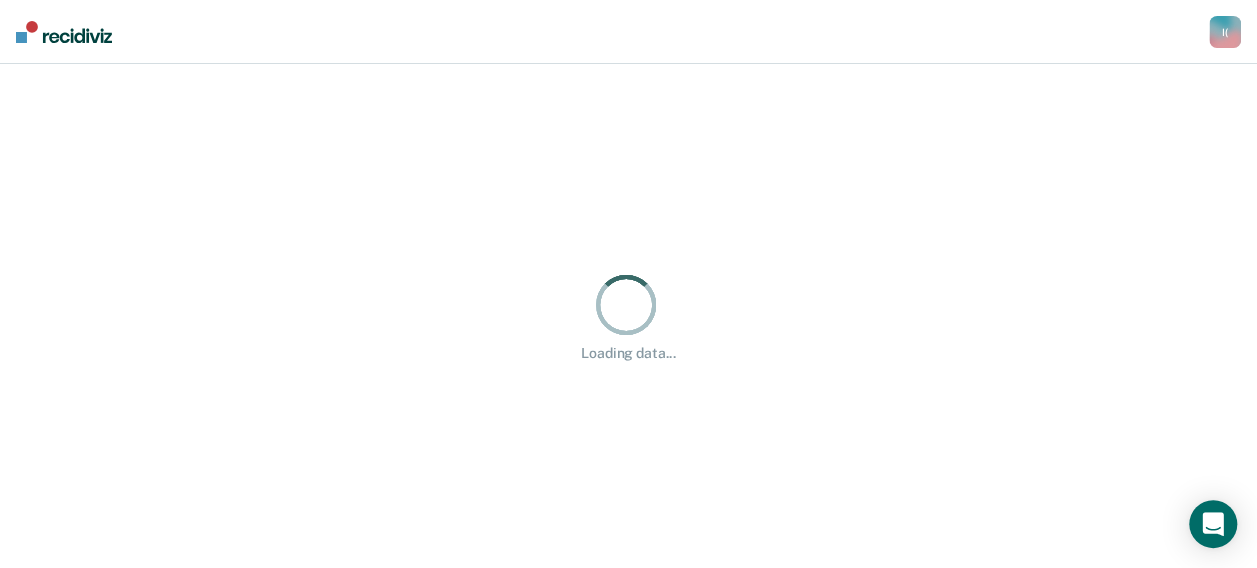 scroll, scrollTop: 0, scrollLeft: 0, axis: both 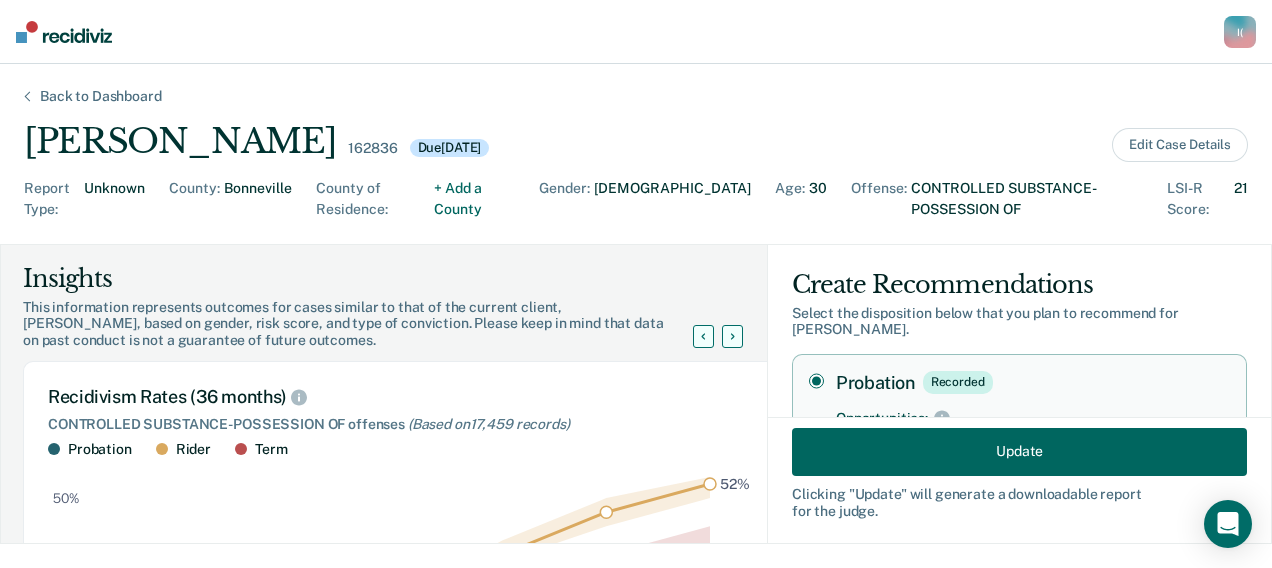 click on "Update" at bounding box center (1019, 451) 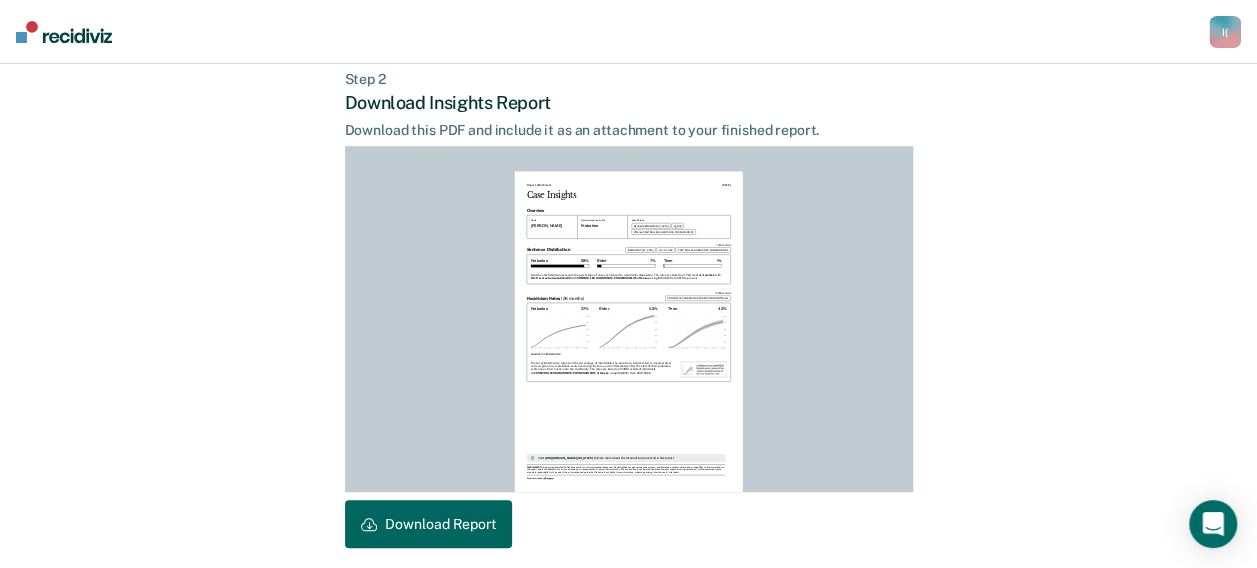 scroll, scrollTop: 572, scrollLeft: 0, axis: vertical 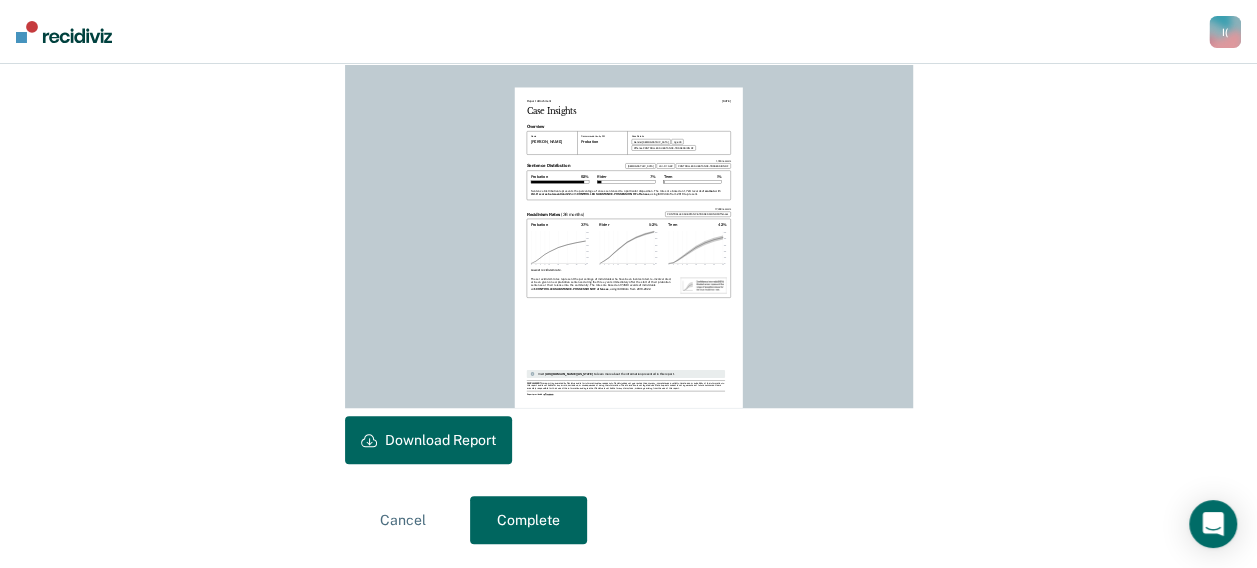 click on "Download Report" at bounding box center [428, 440] 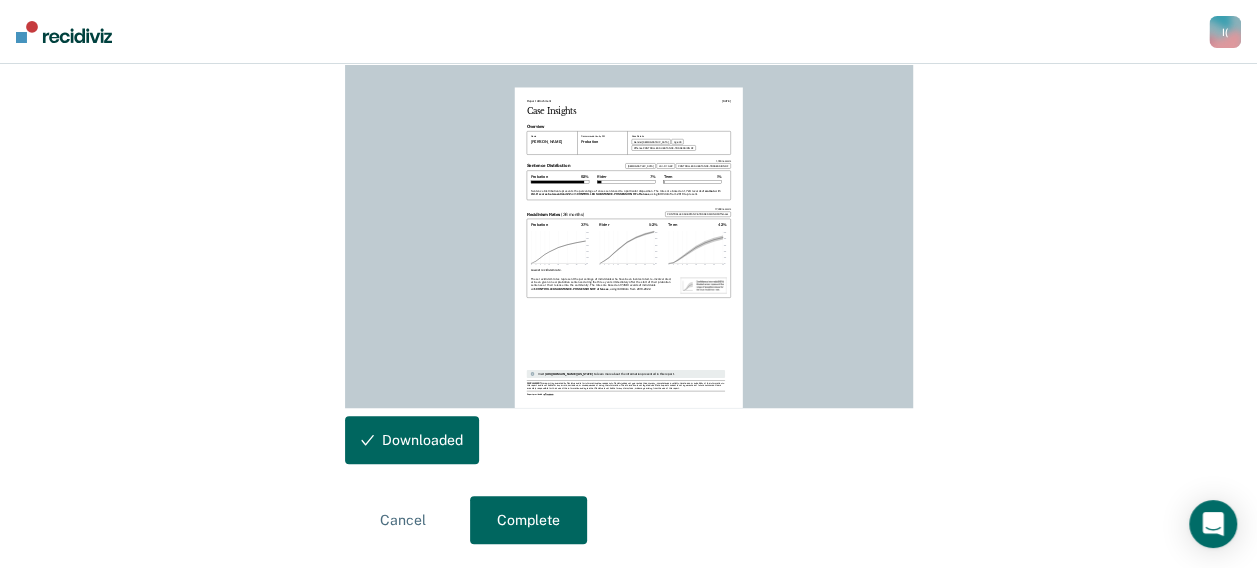 scroll, scrollTop: 0, scrollLeft: 0, axis: both 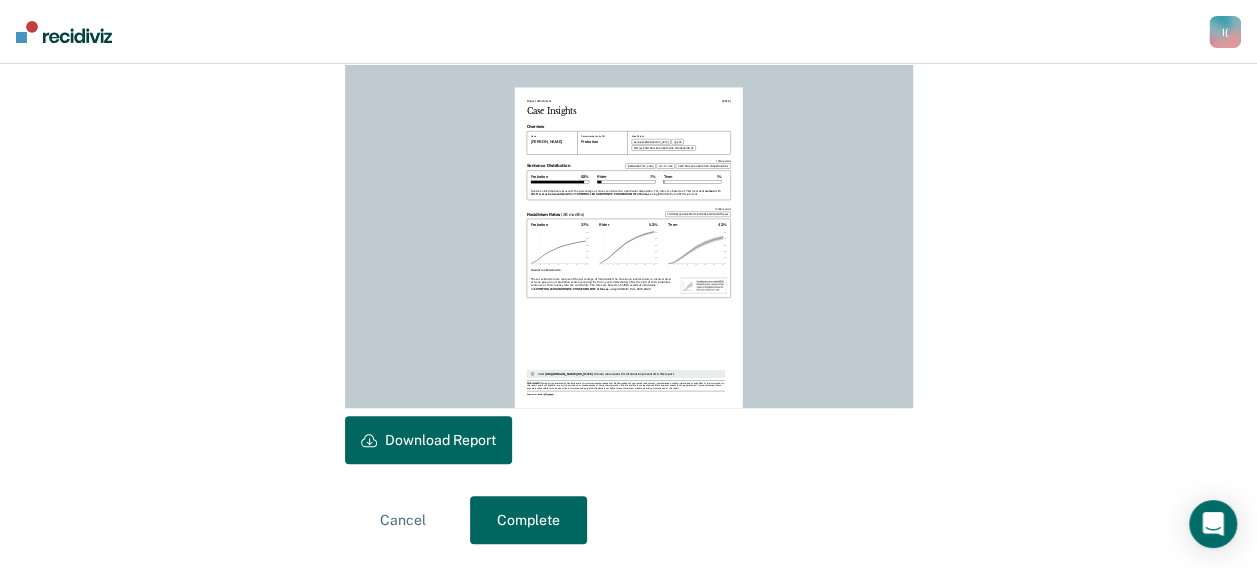 click on "Complete" at bounding box center [528, 520] 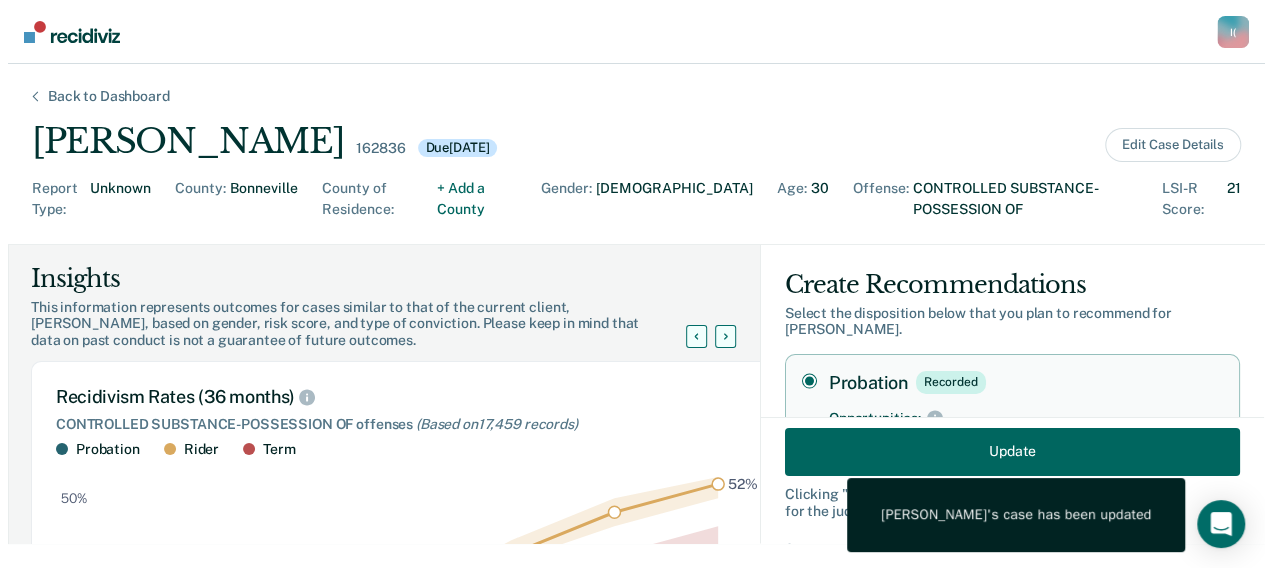 scroll, scrollTop: 0, scrollLeft: 0, axis: both 